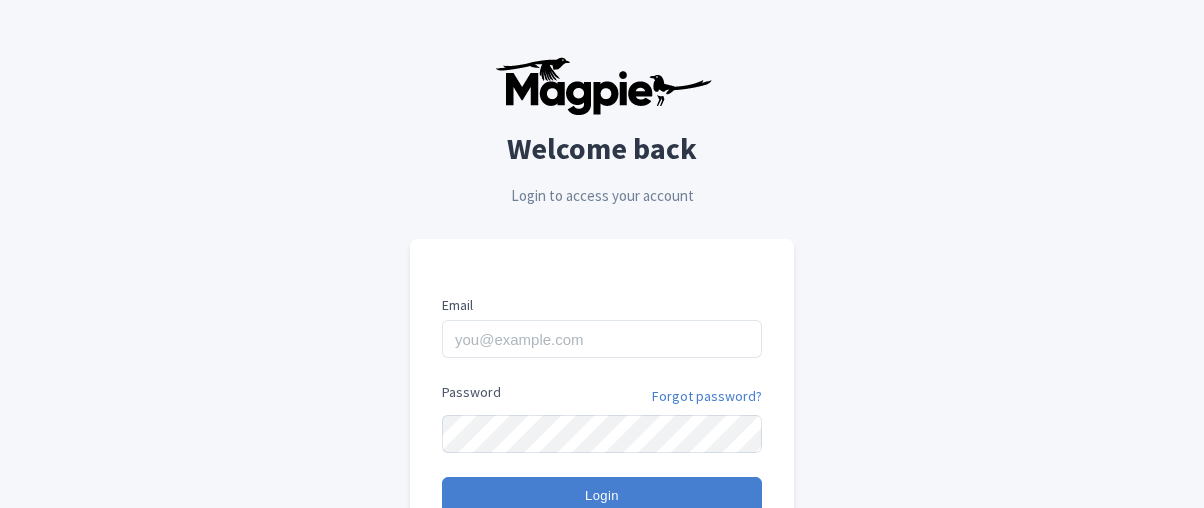 click on "Sign up" at bounding box center [682, 661] 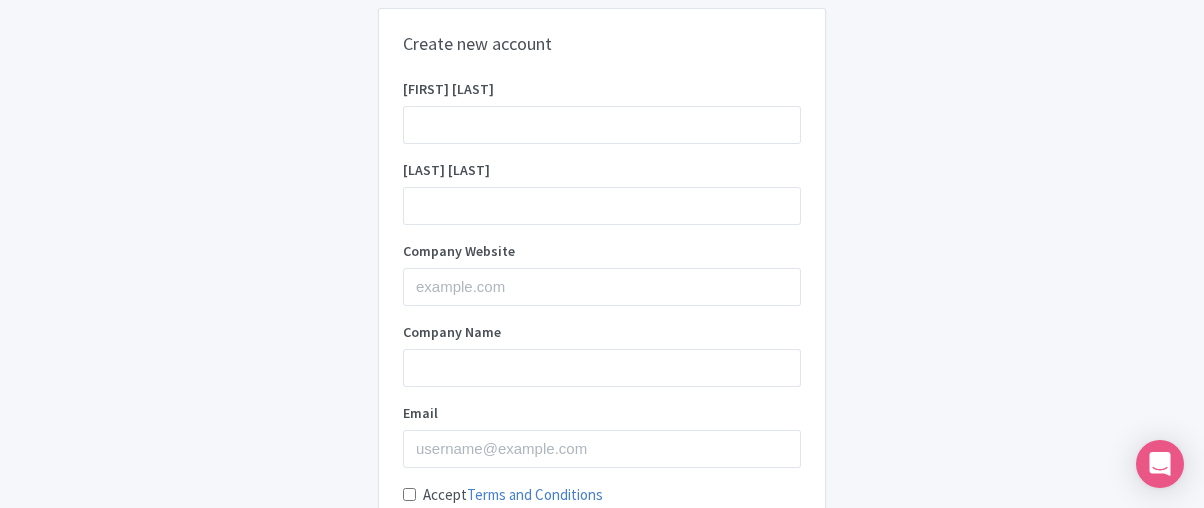 scroll, scrollTop: 0, scrollLeft: 0, axis: both 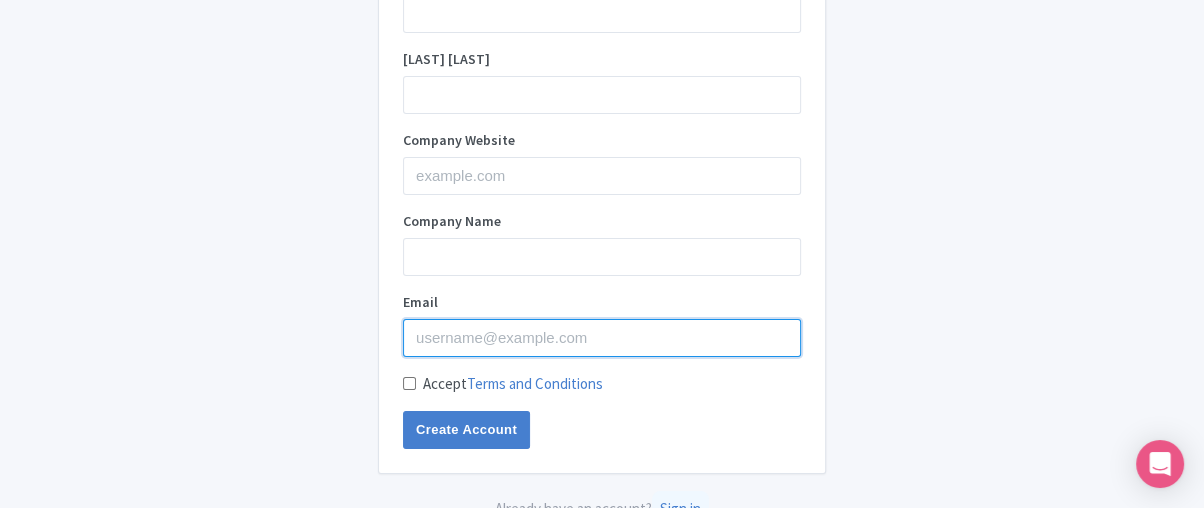 paste on "[USERNAME]@[DOMAIN]" 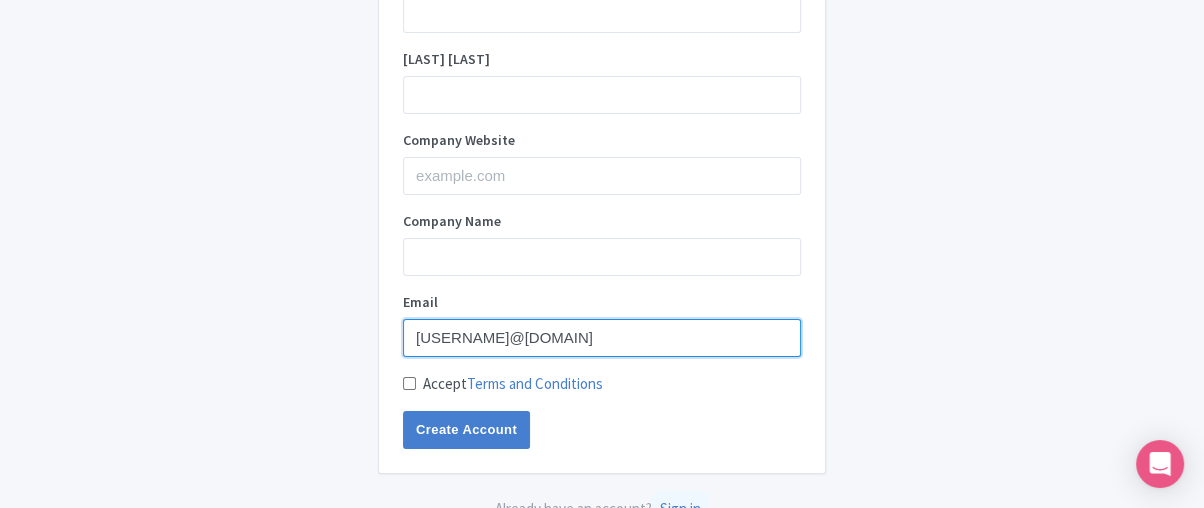 type on "seocopilot37@gmail.com" 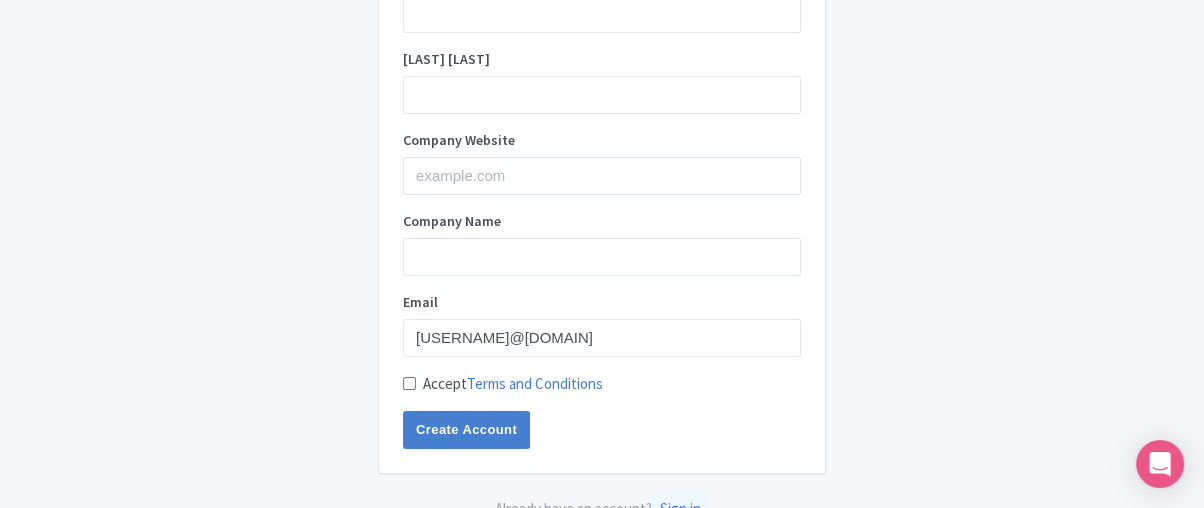 click on "Accept  Terms and Conditions" at bounding box center [409, 383] 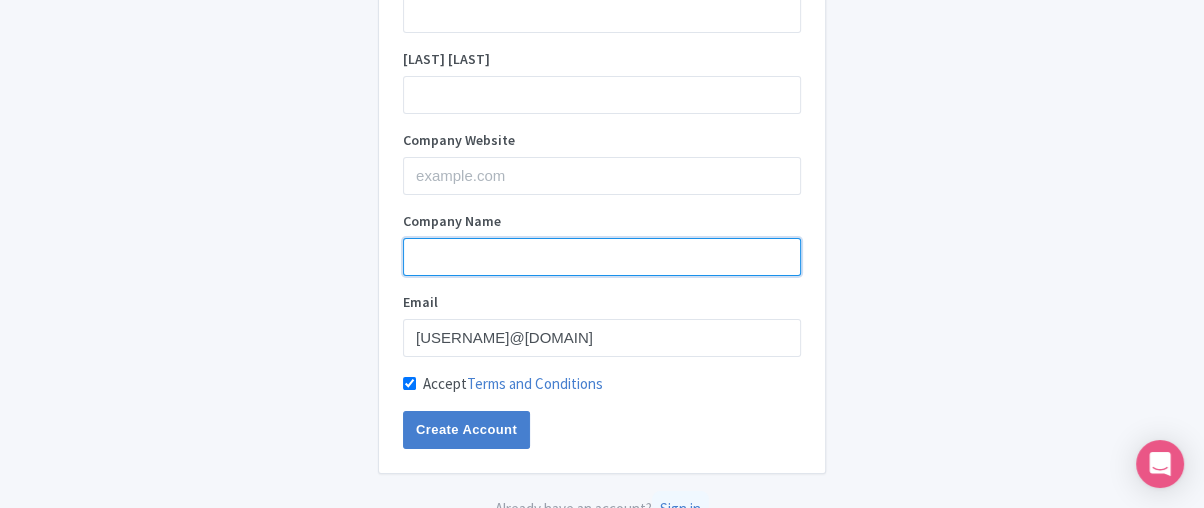 click on "Company Name" at bounding box center [602, 257] 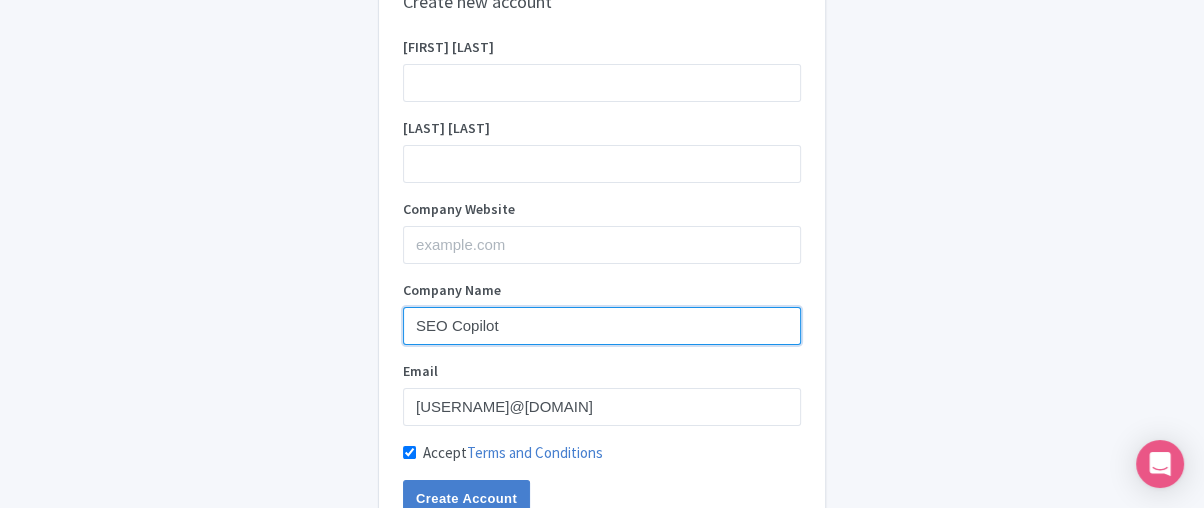 scroll, scrollTop: 0, scrollLeft: 0, axis: both 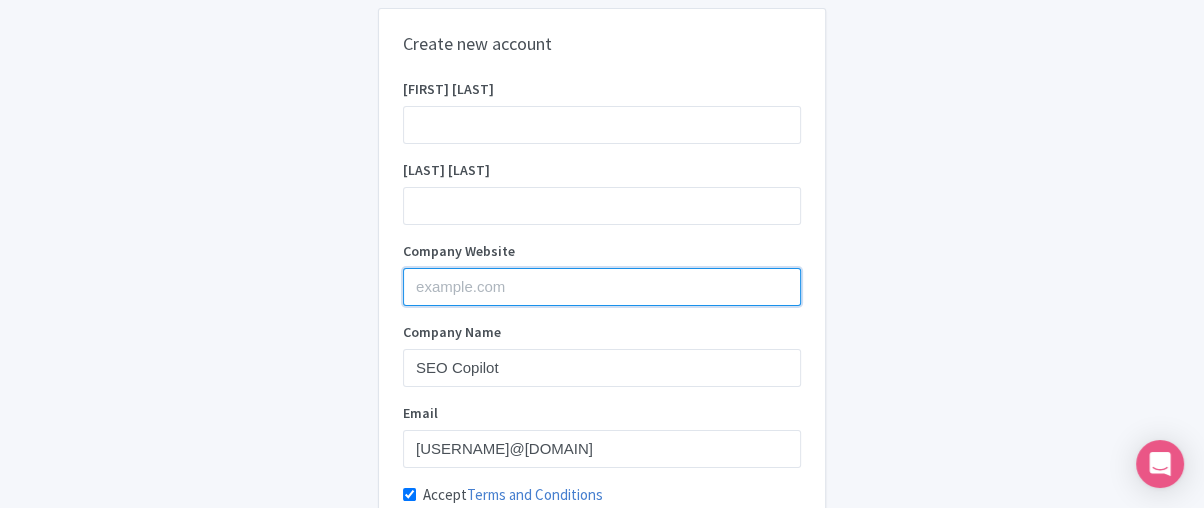 click on "Company Website" at bounding box center (602, 287) 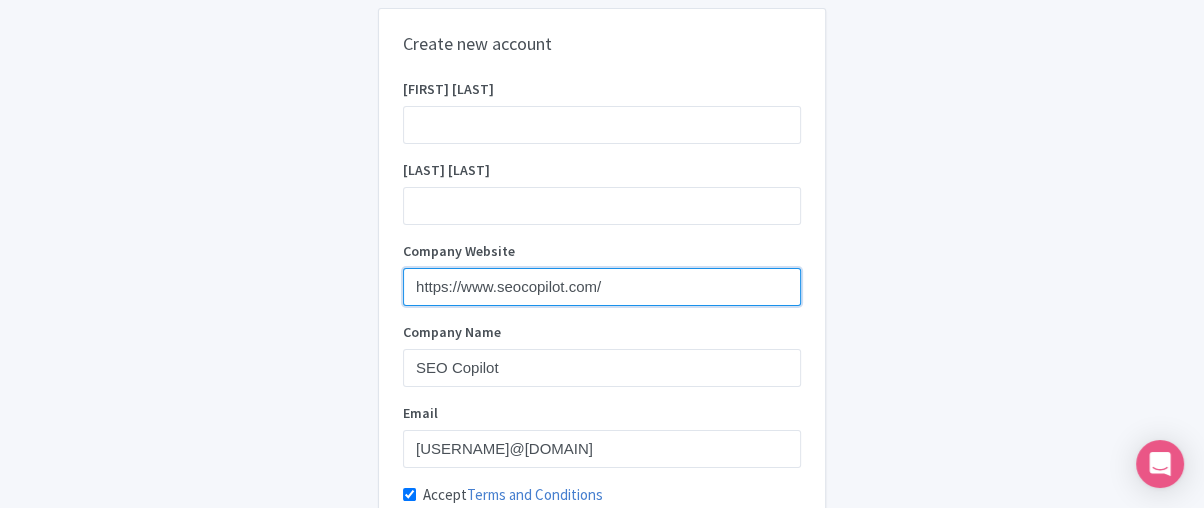 type on "https://www.seocopilot.com/" 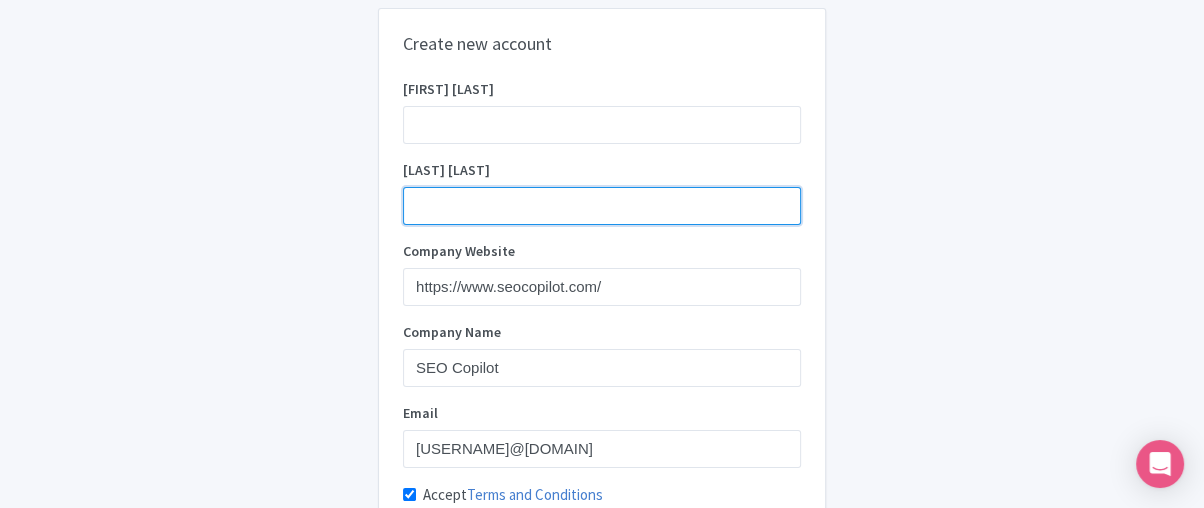 click on "Last Name" at bounding box center [602, 206] 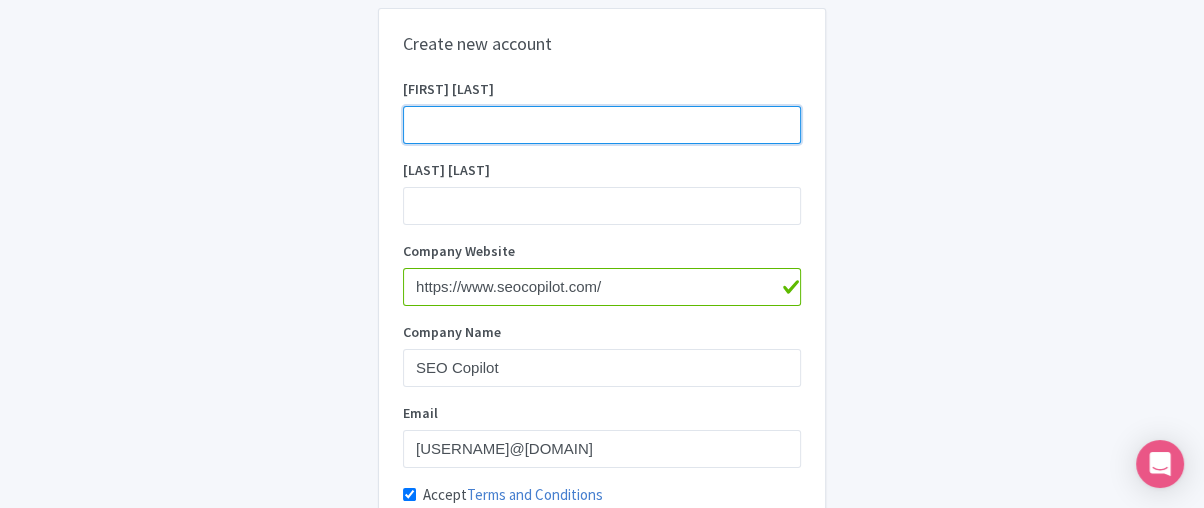 click on "First Name" at bounding box center (602, 125) 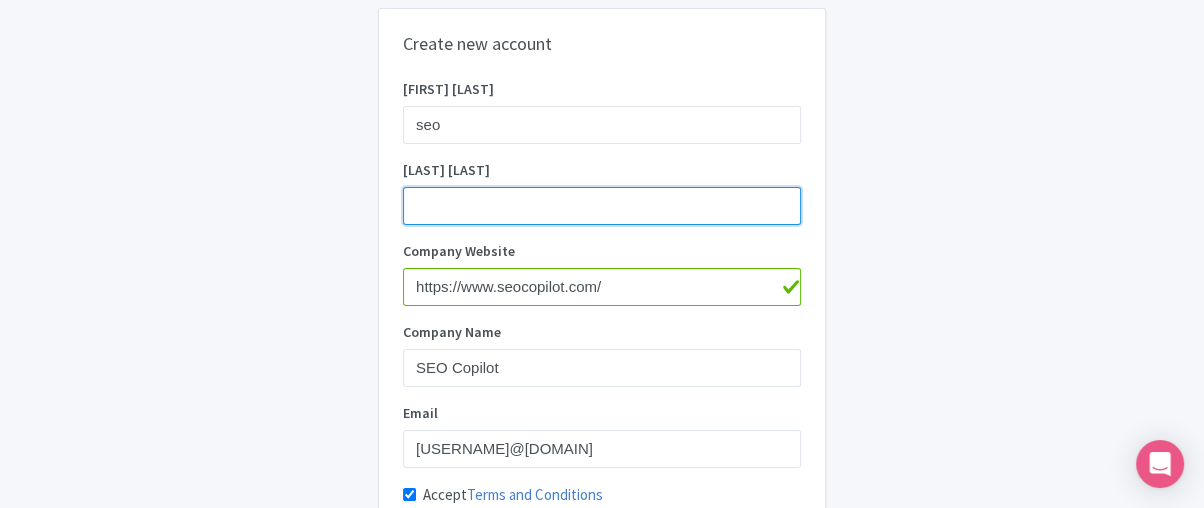 click on "Last Name" at bounding box center (602, 206) 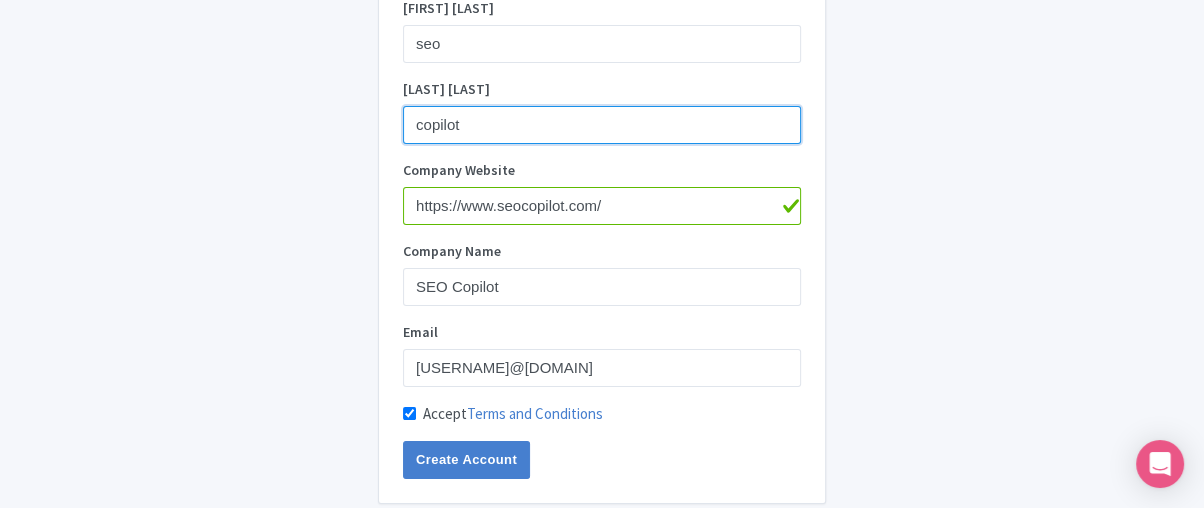 scroll, scrollTop: 130, scrollLeft: 0, axis: vertical 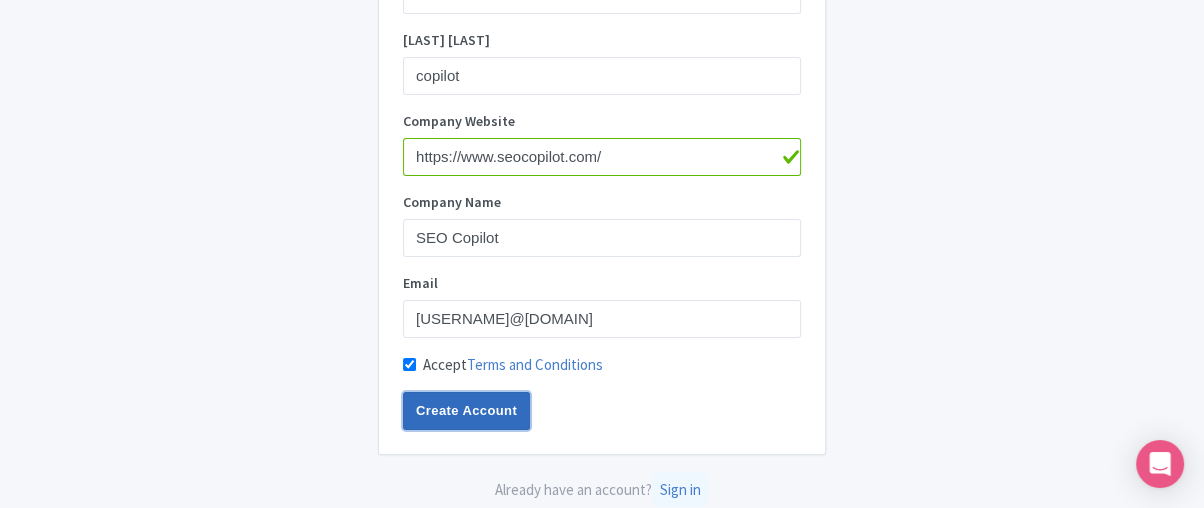 click on "Create Account" at bounding box center (466, 411) 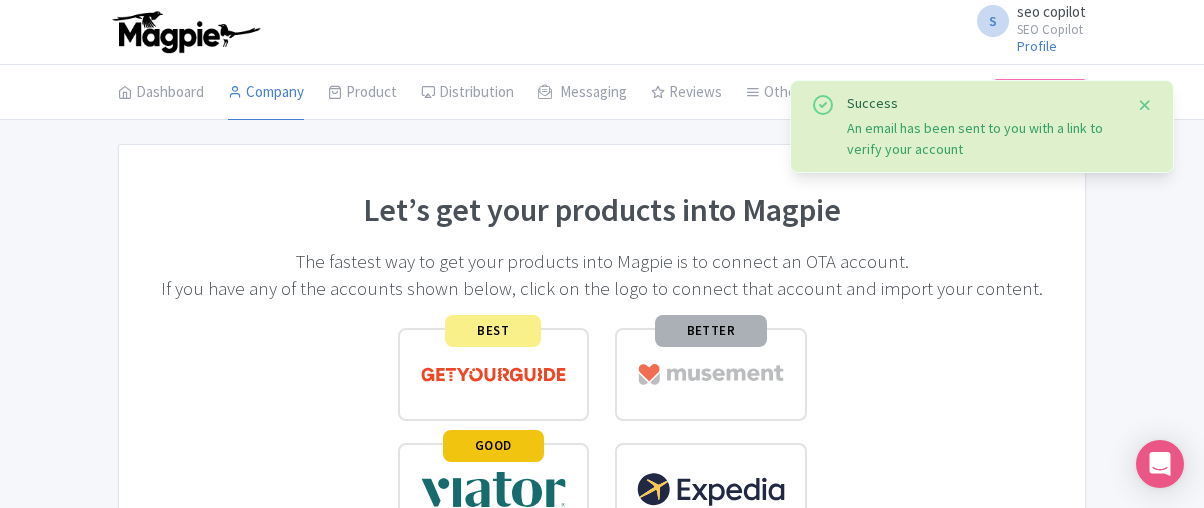 scroll, scrollTop: 0, scrollLeft: 0, axis: both 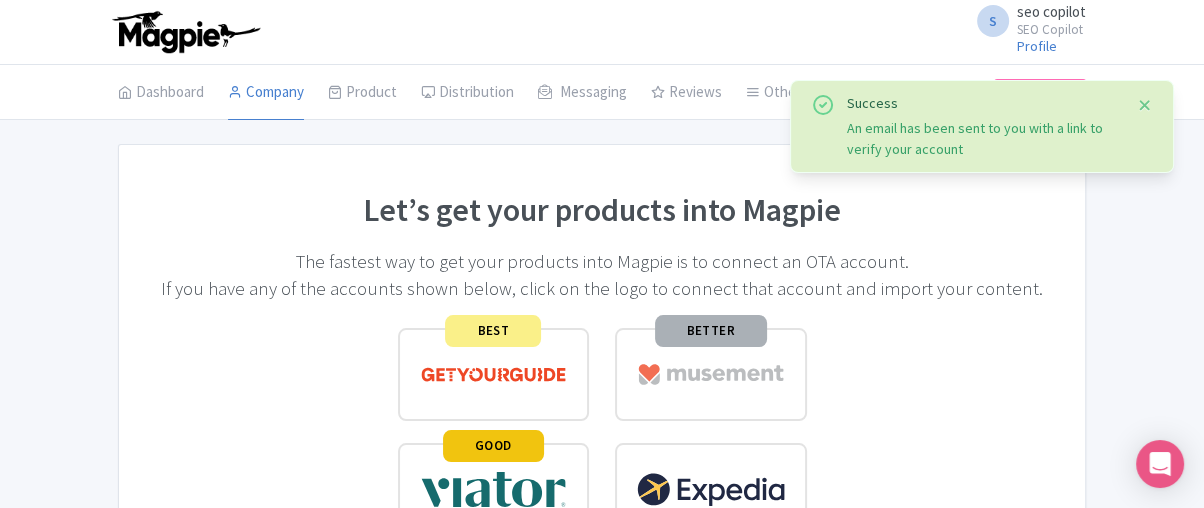 click at bounding box center (1145, 105) 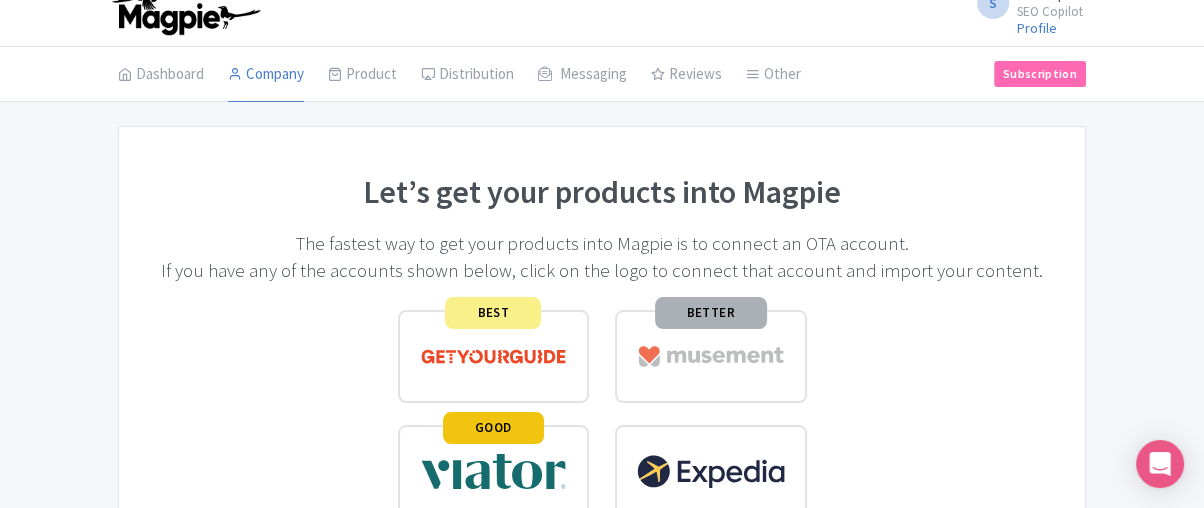 scroll, scrollTop: 0, scrollLeft: 0, axis: both 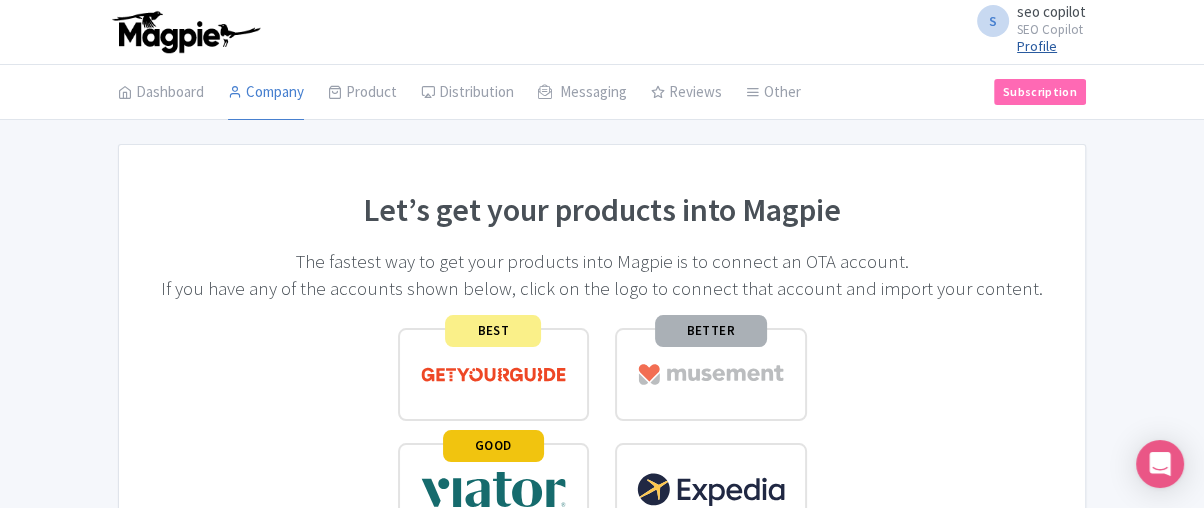 click on "Profile" at bounding box center (1037, 46) 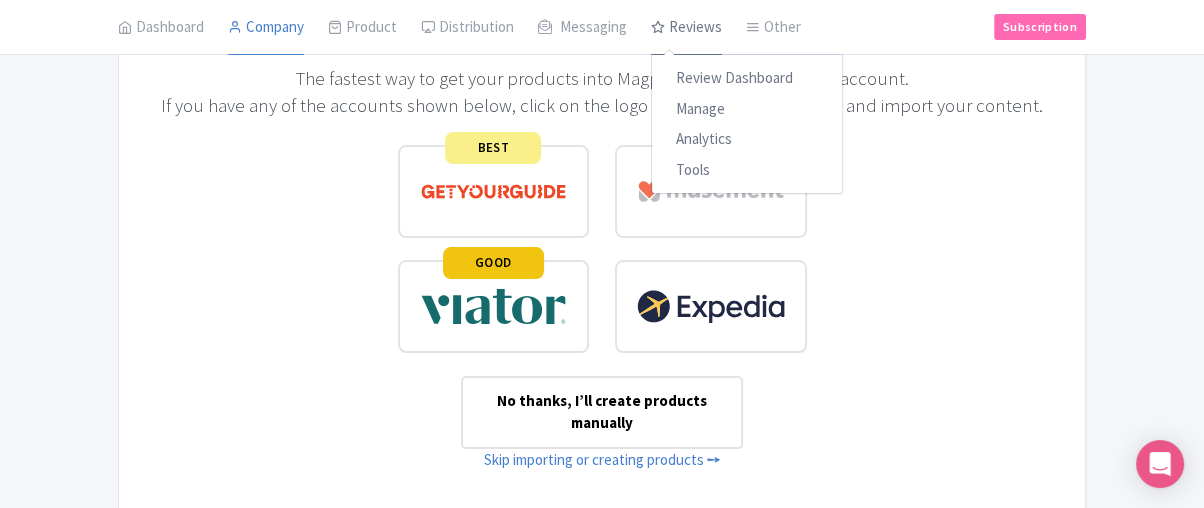 scroll, scrollTop: 71, scrollLeft: 0, axis: vertical 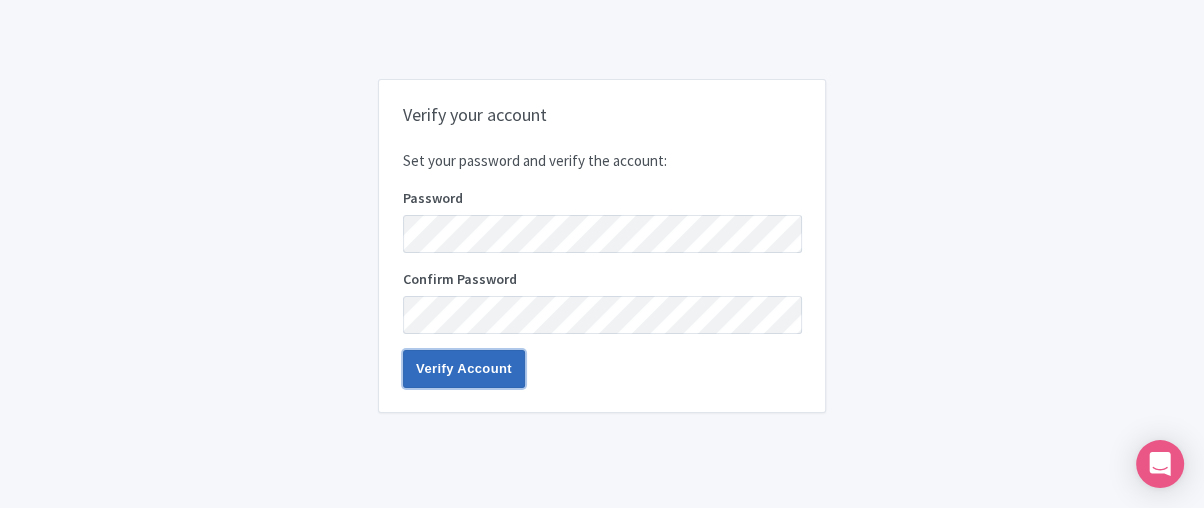 click on "Verify Account" at bounding box center (464, 369) 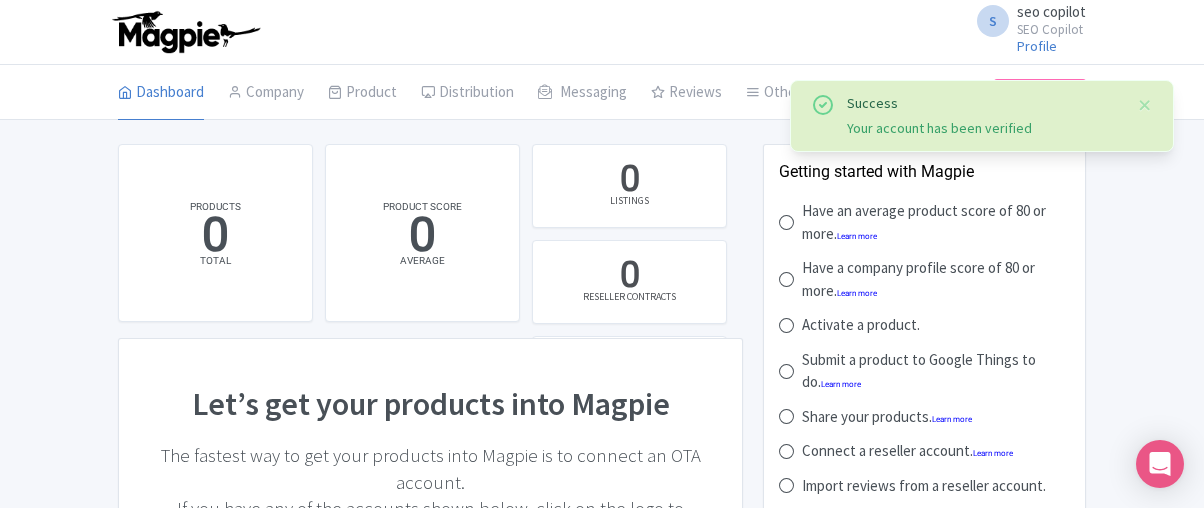 scroll, scrollTop: 0, scrollLeft: 0, axis: both 